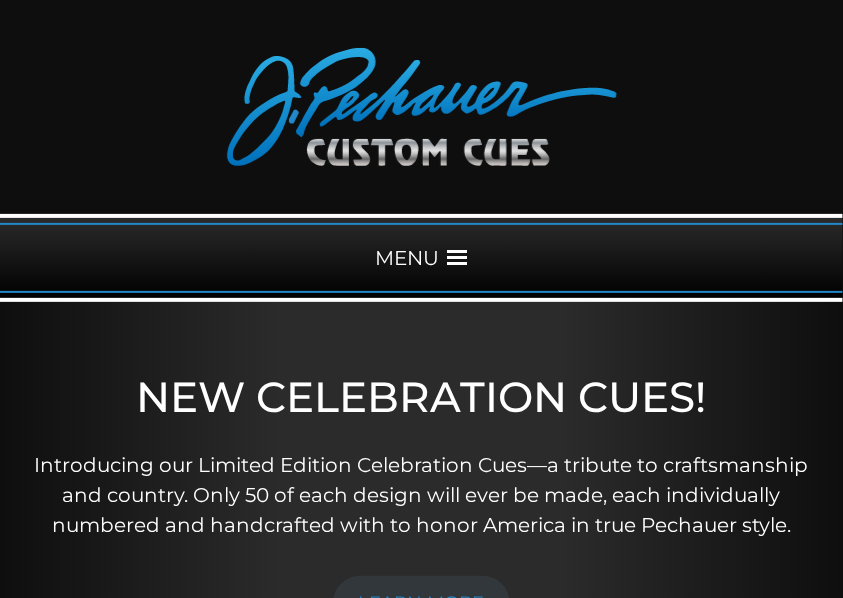 scroll, scrollTop: 133, scrollLeft: 0, axis: vertical 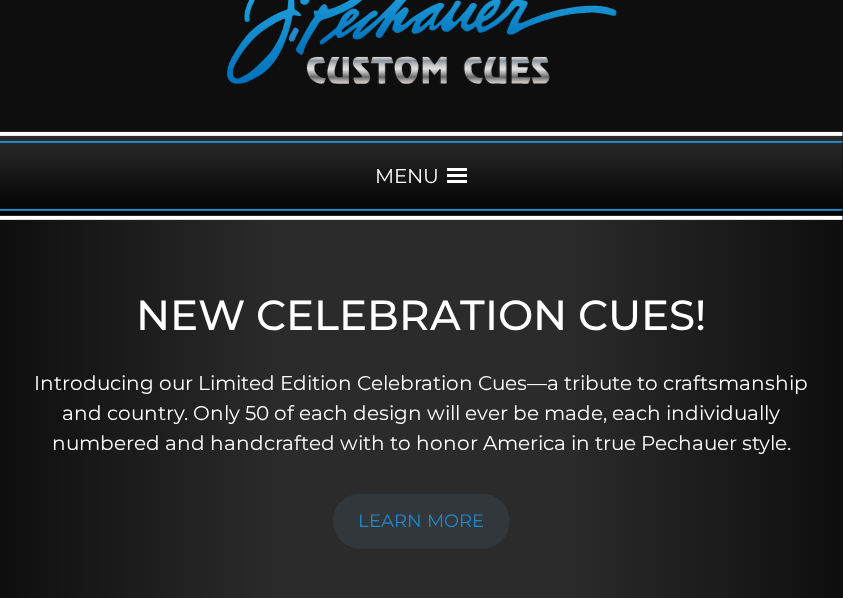 click on "MENU" at bounding box center [421, 176] 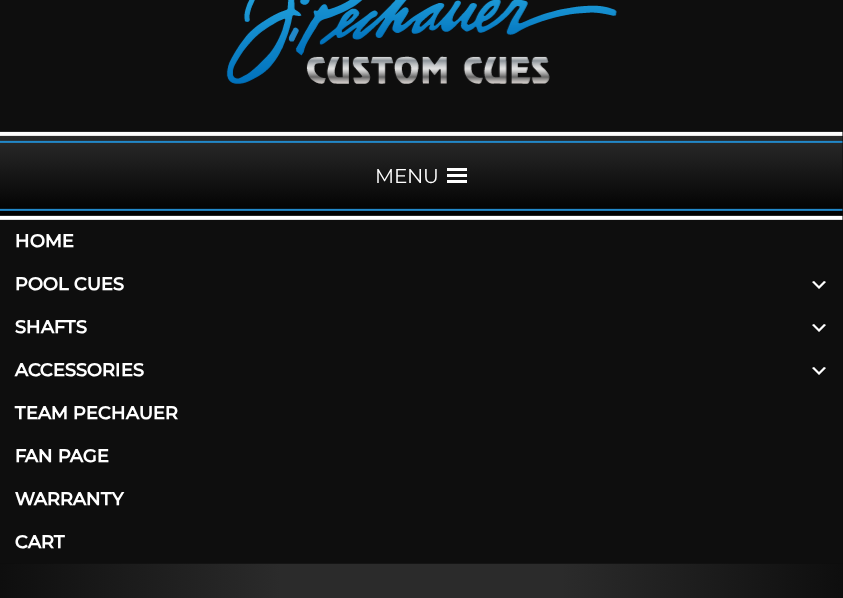 scroll, scrollTop: 266, scrollLeft: 0, axis: vertical 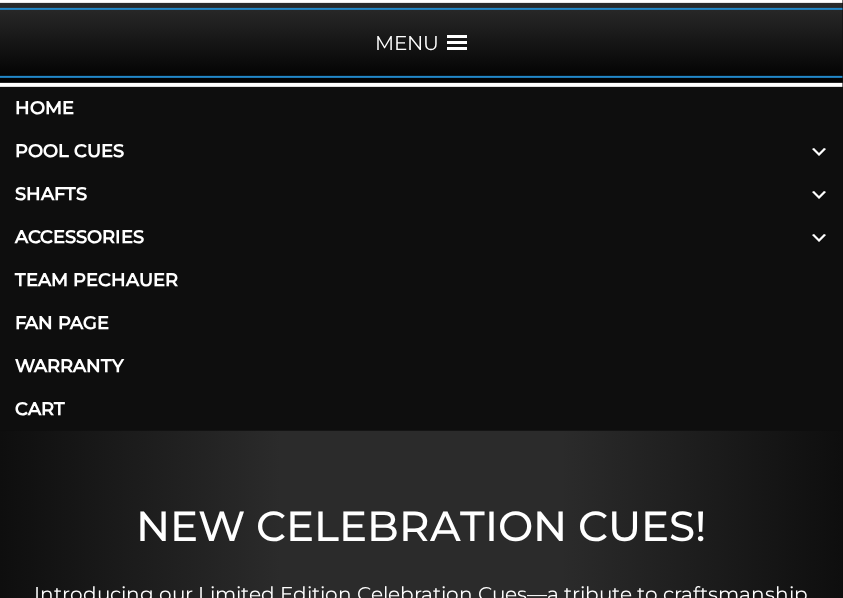 click on "Shafts" at bounding box center (421, 194) 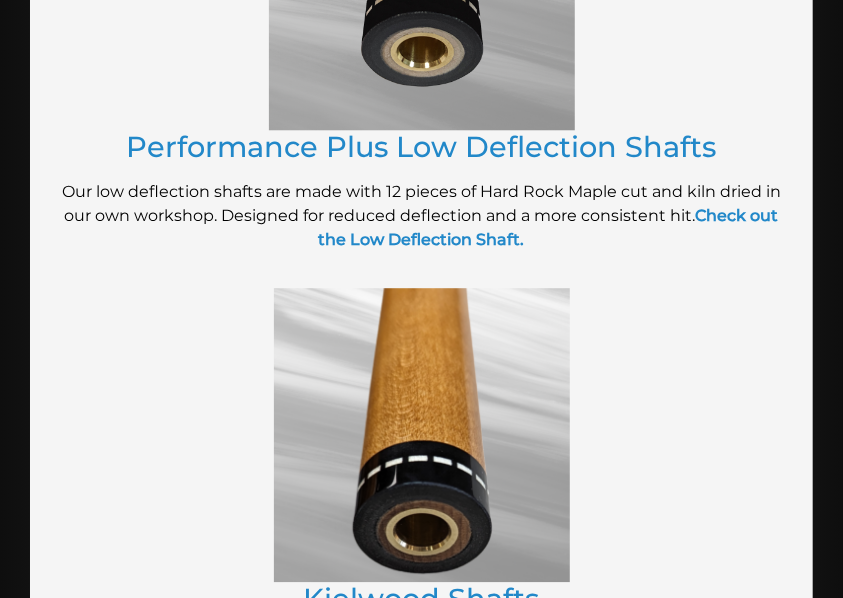 scroll, scrollTop: 1933, scrollLeft: 0, axis: vertical 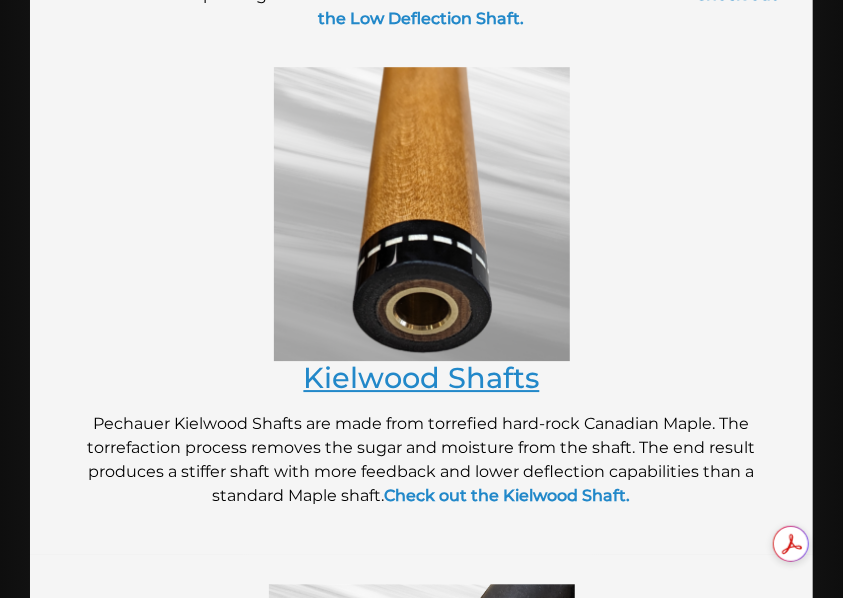 click on "Kielwood Shafts" at bounding box center (422, 377) 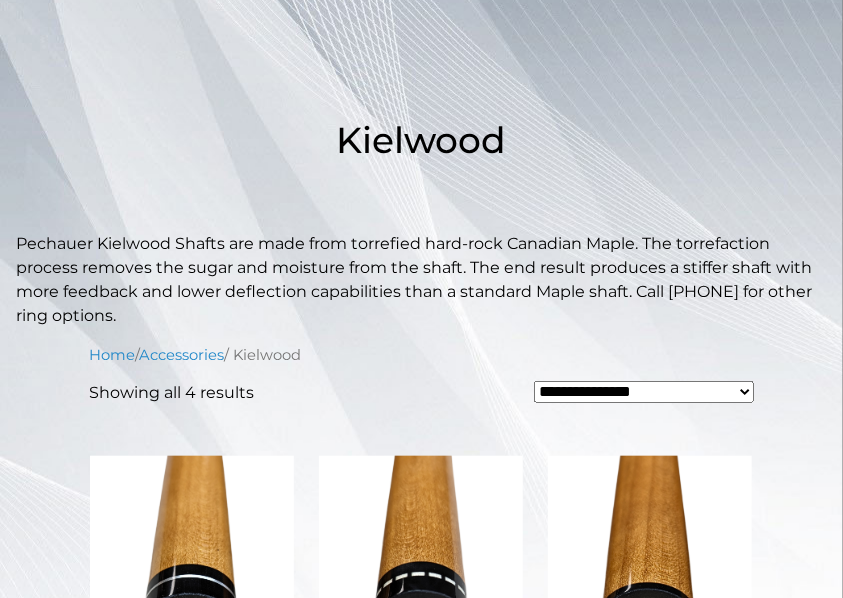 scroll, scrollTop: 533, scrollLeft: 0, axis: vertical 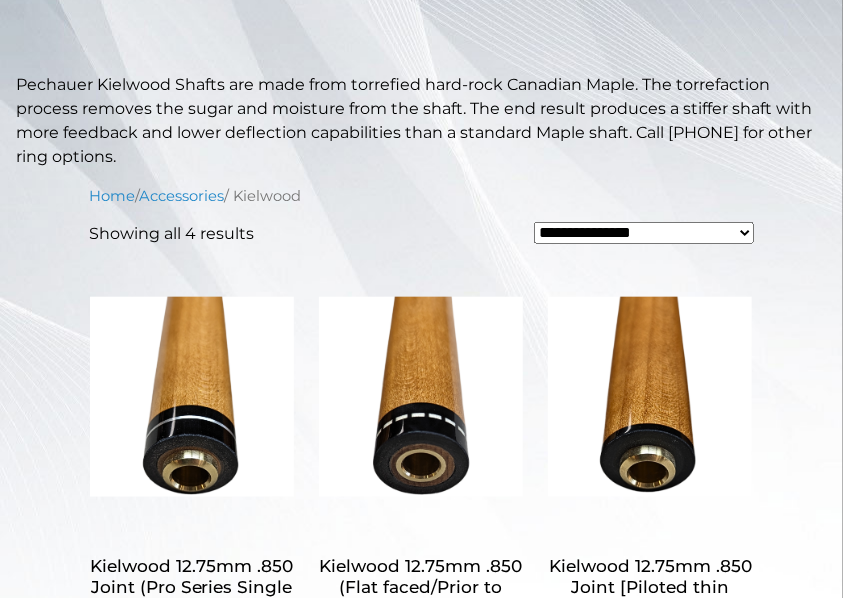 click on "**********" at bounding box center [643, 233] 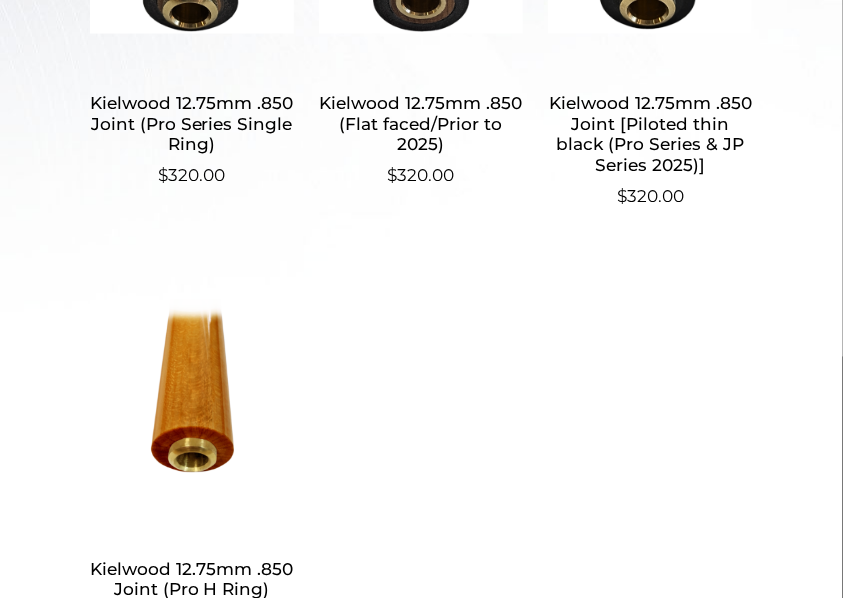 scroll, scrollTop: 1000, scrollLeft: 0, axis: vertical 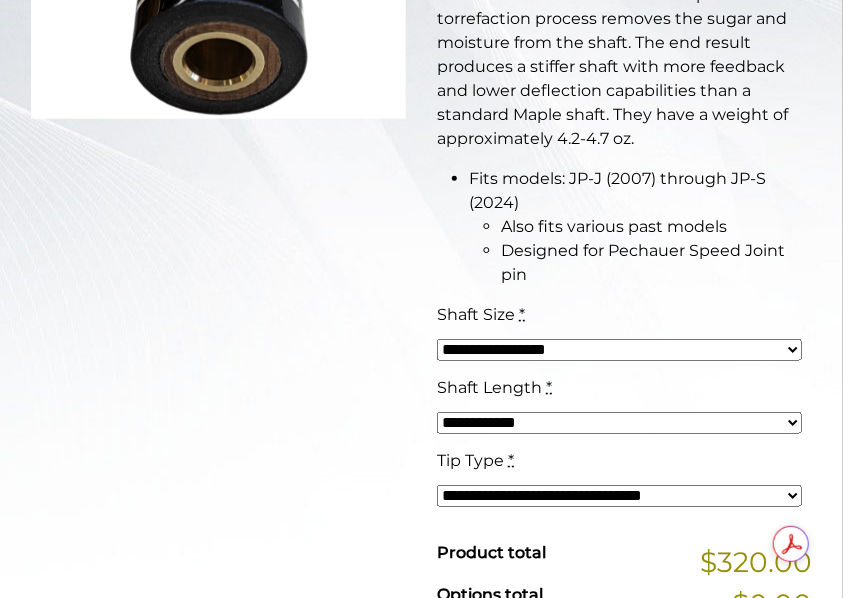click on "**********" at bounding box center [619, 423] 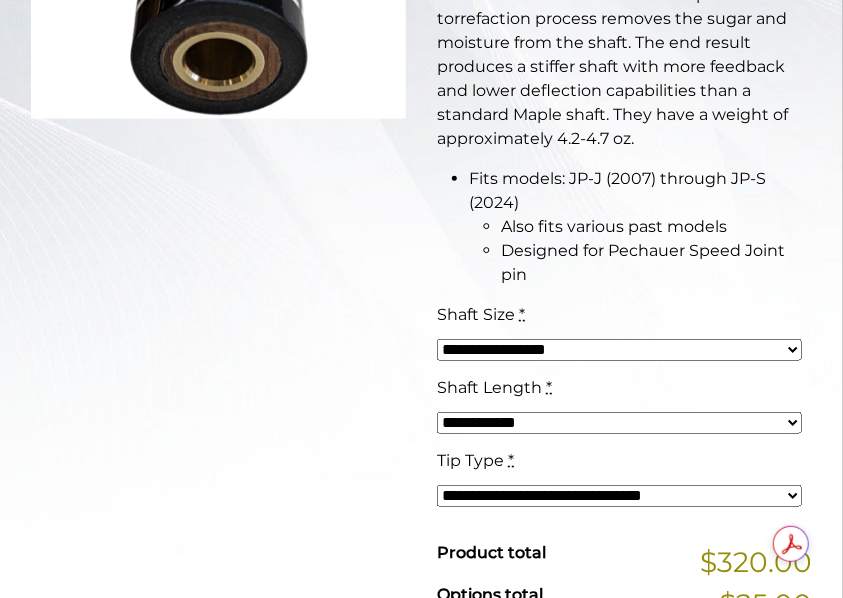 click on "**********" at bounding box center (619, 350) 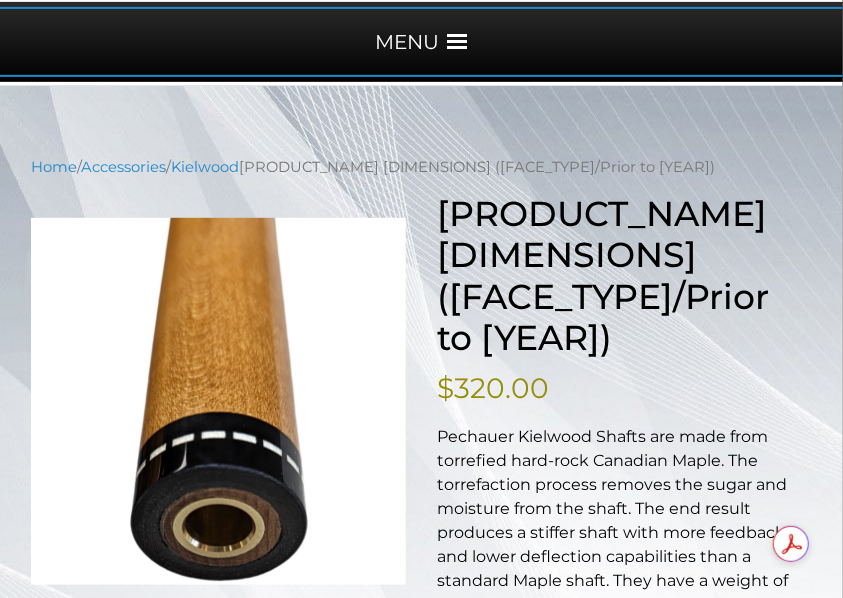 scroll, scrollTop: 266, scrollLeft: 0, axis: vertical 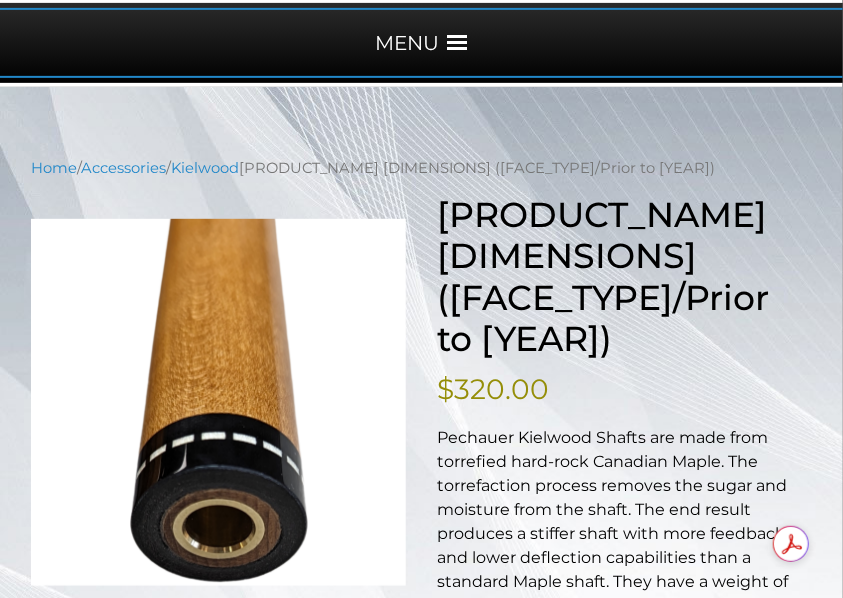 click on "MENU" at bounding box center (421, 43) 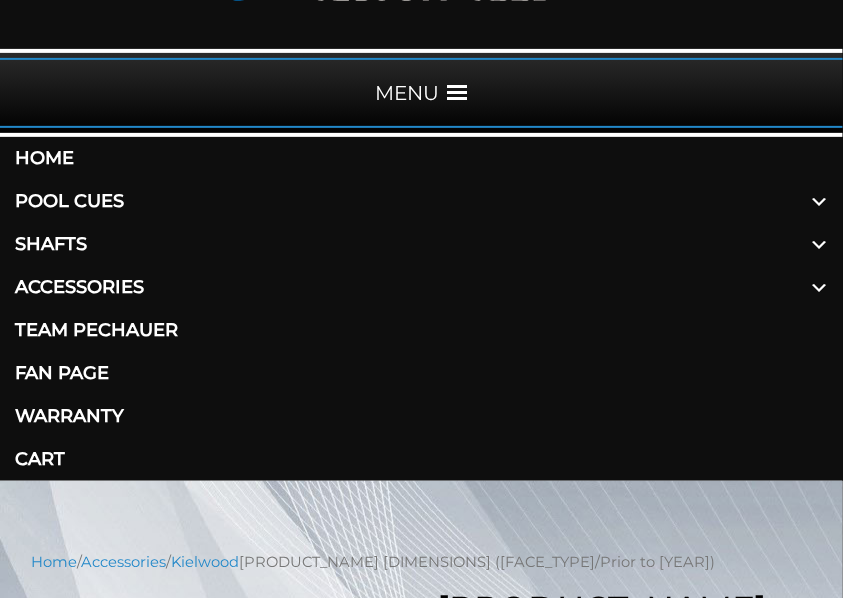 scroll, scrollTop: 200, scrollLeft: 0, axis: vertical 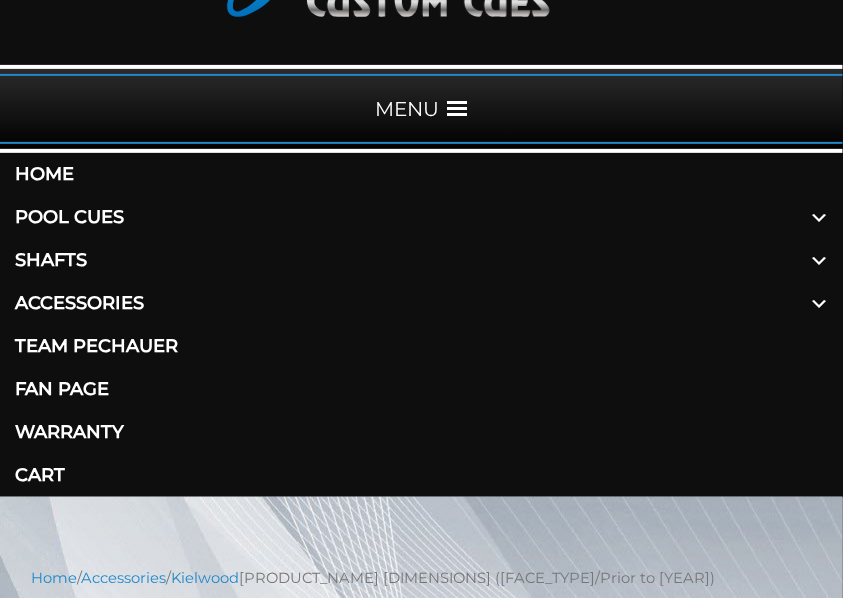 click on "Shafts" at bounding box center [421, 260] 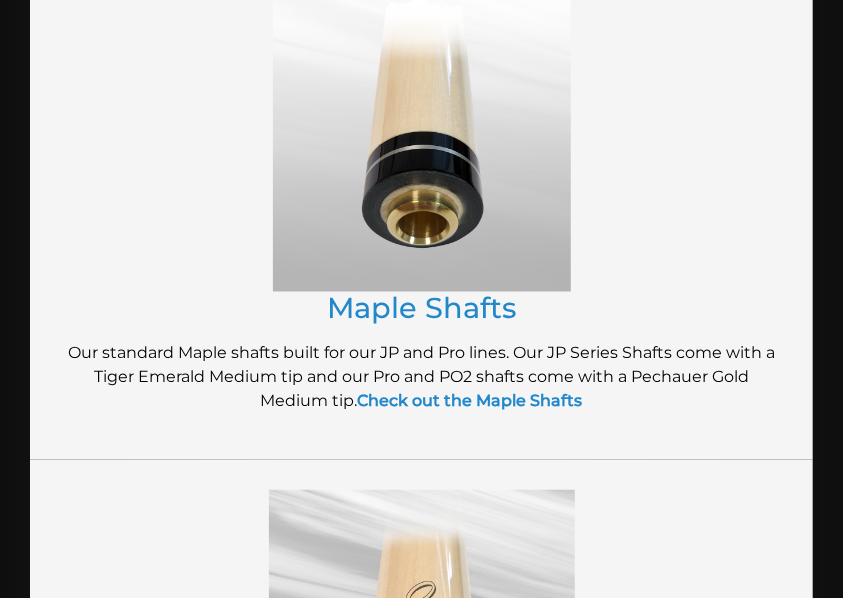 scroll, scrollTop: 1066, scrollLeft: 0, axis: vertical 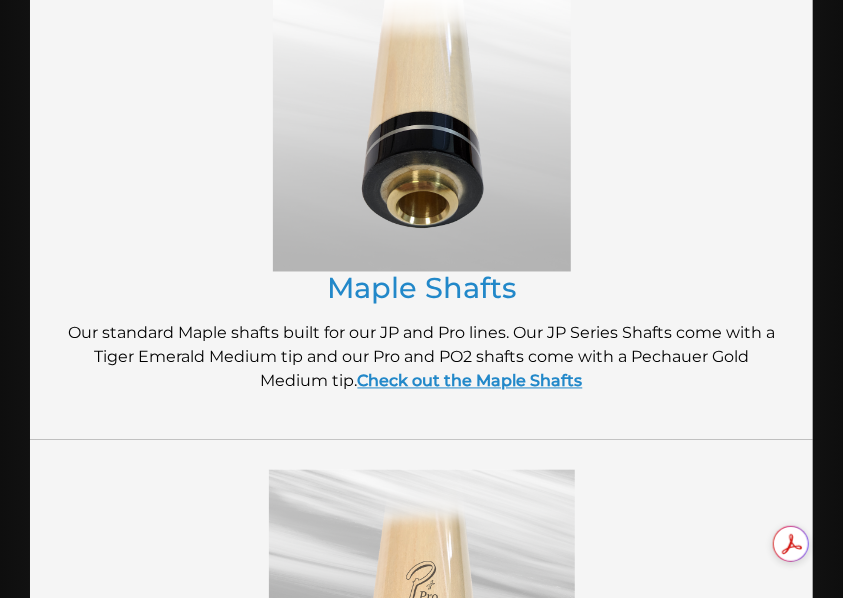 click on "Check out the Maple Shafts" at bounding box center (470, 381) 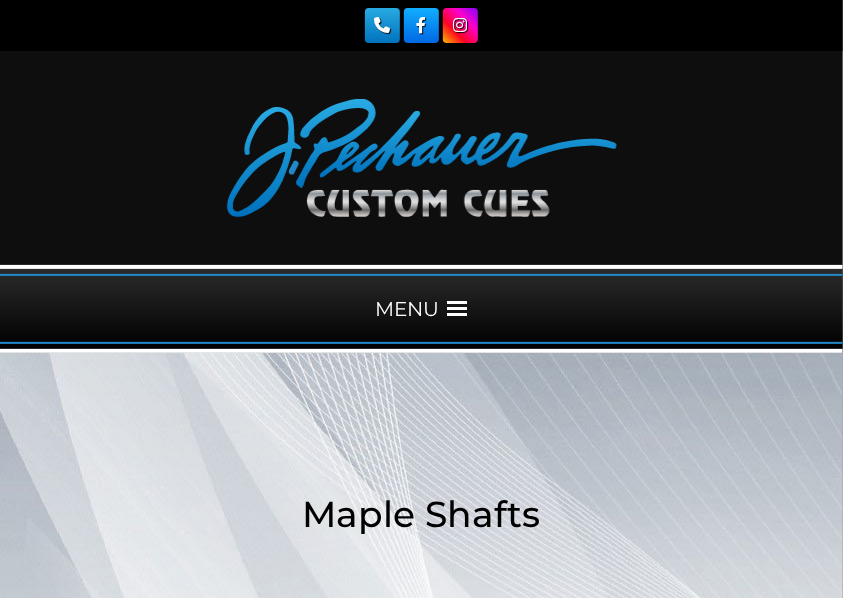 scroll, scrollTop: 0, scrollLeft: 0, axis: both 